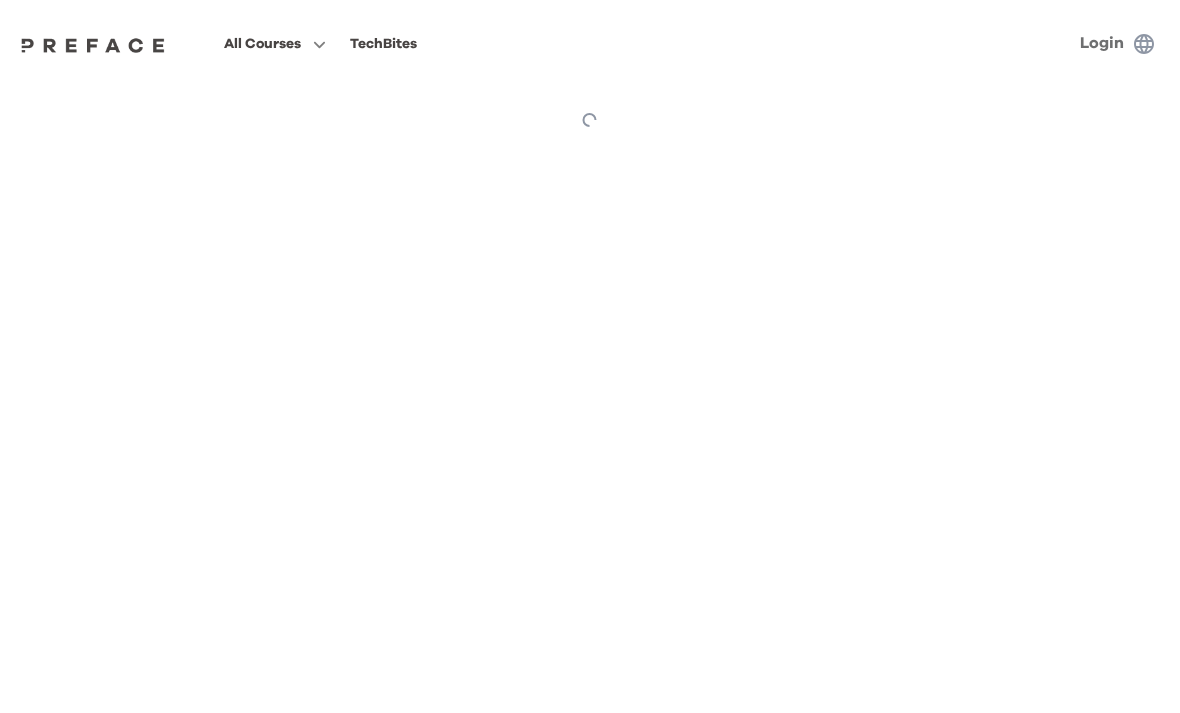 scroll, scrollTop: 0, scrollLeft: 0, axis: both 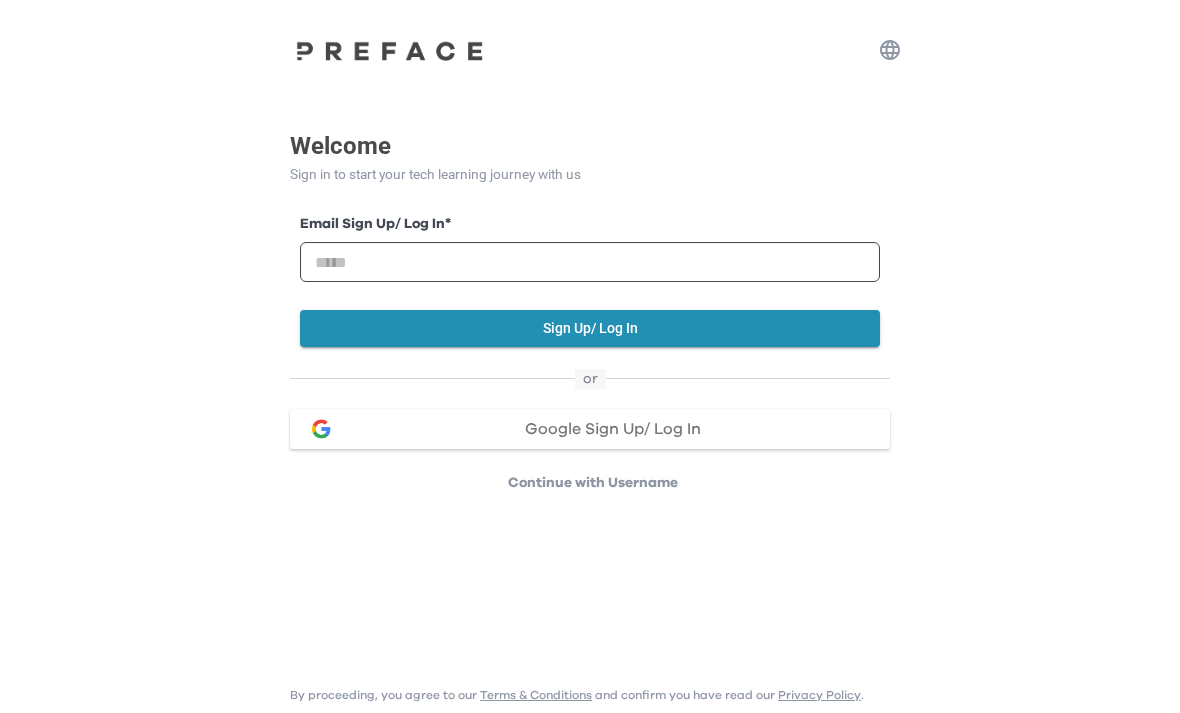 click on "Continue with Username" at bounding box center (593, 483) 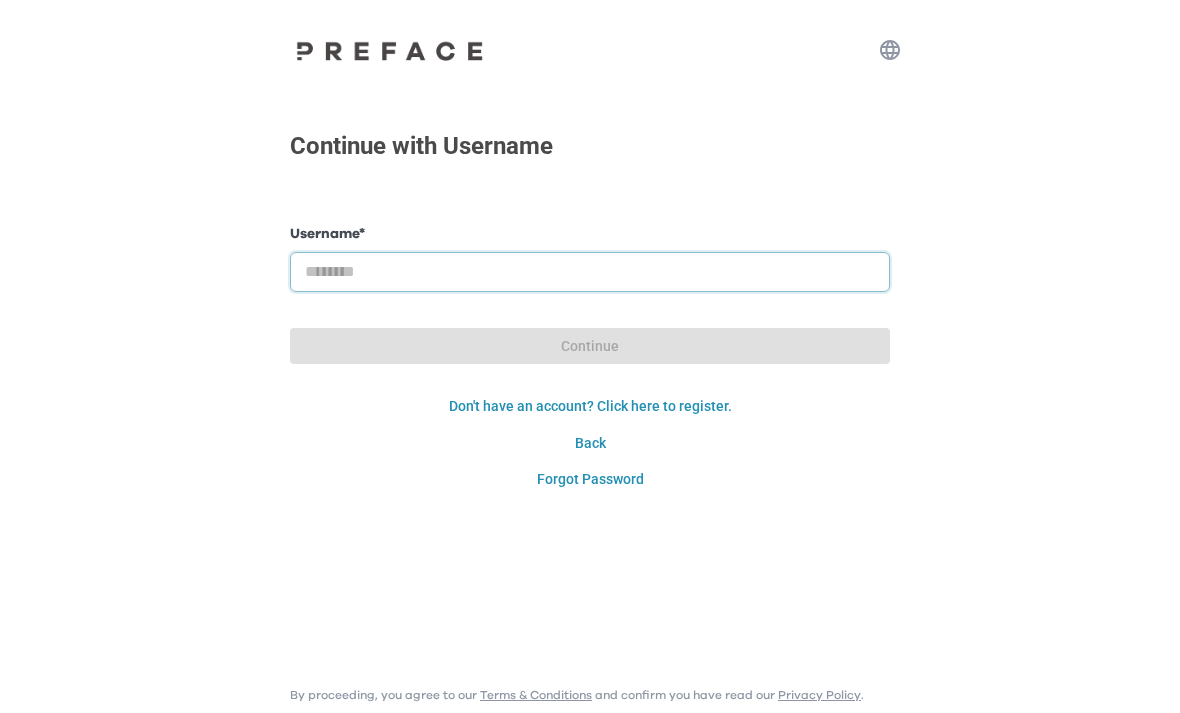 click at bounding box center [590, 272] 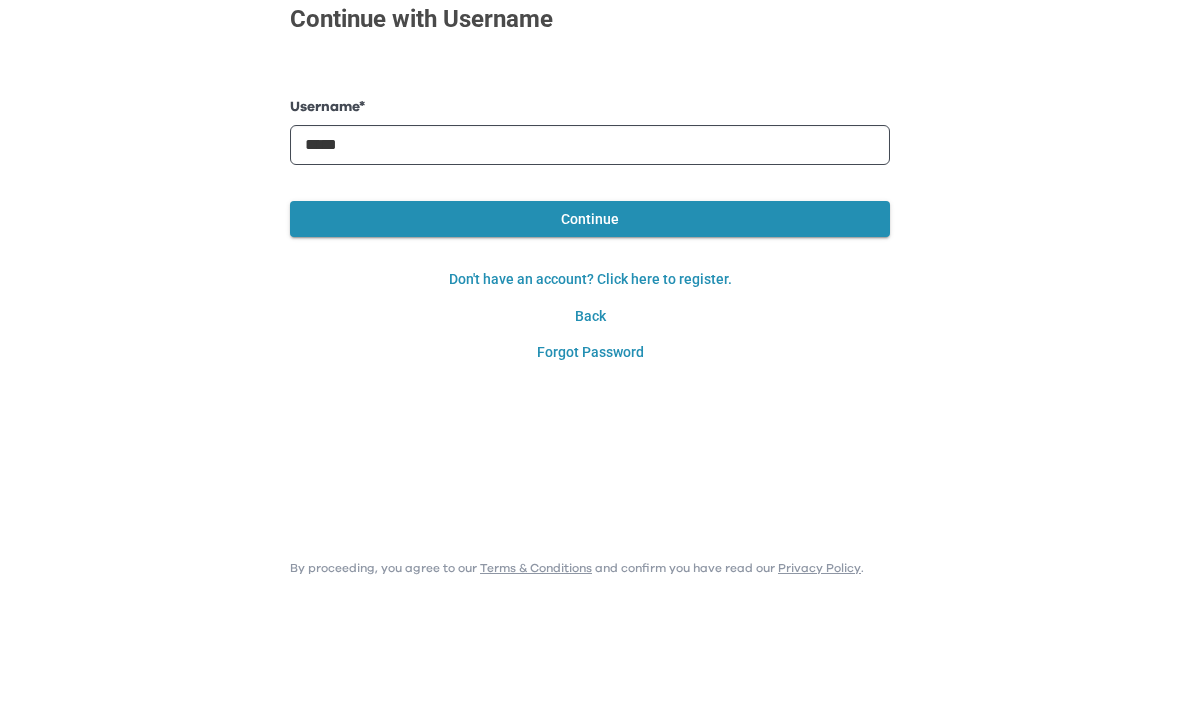 click on "Continue" at bounding box center [590, 346] 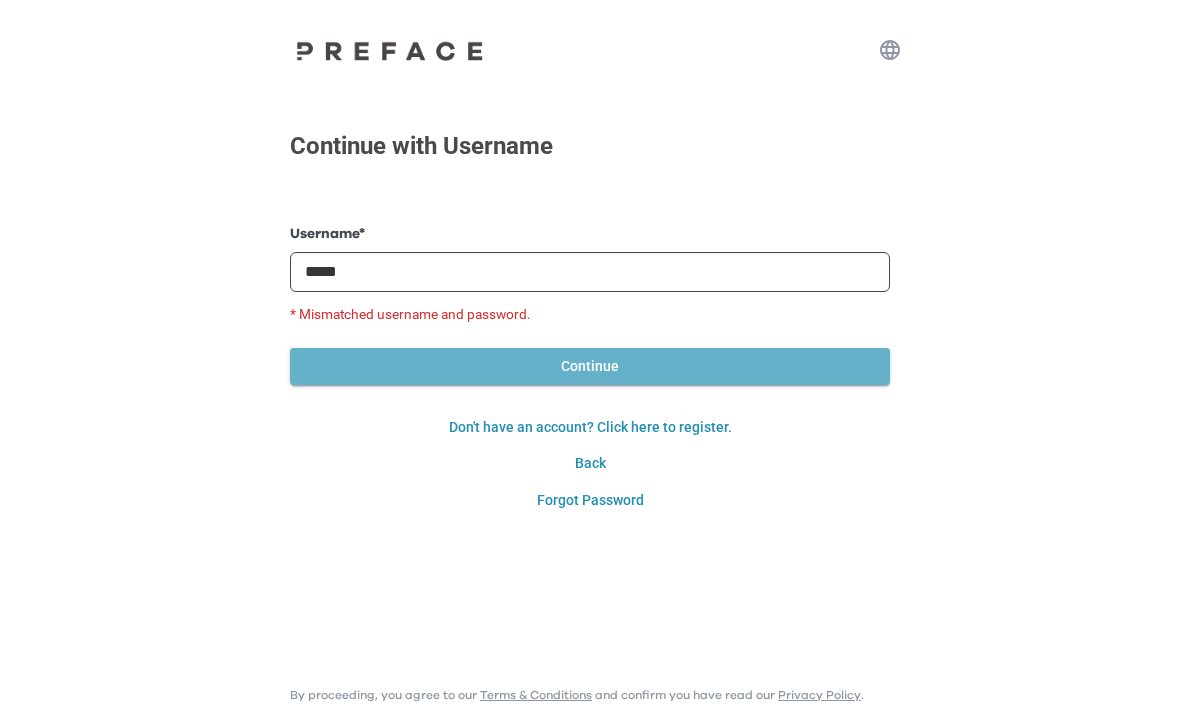 click on "Continue" at bounding box center (590, 366) 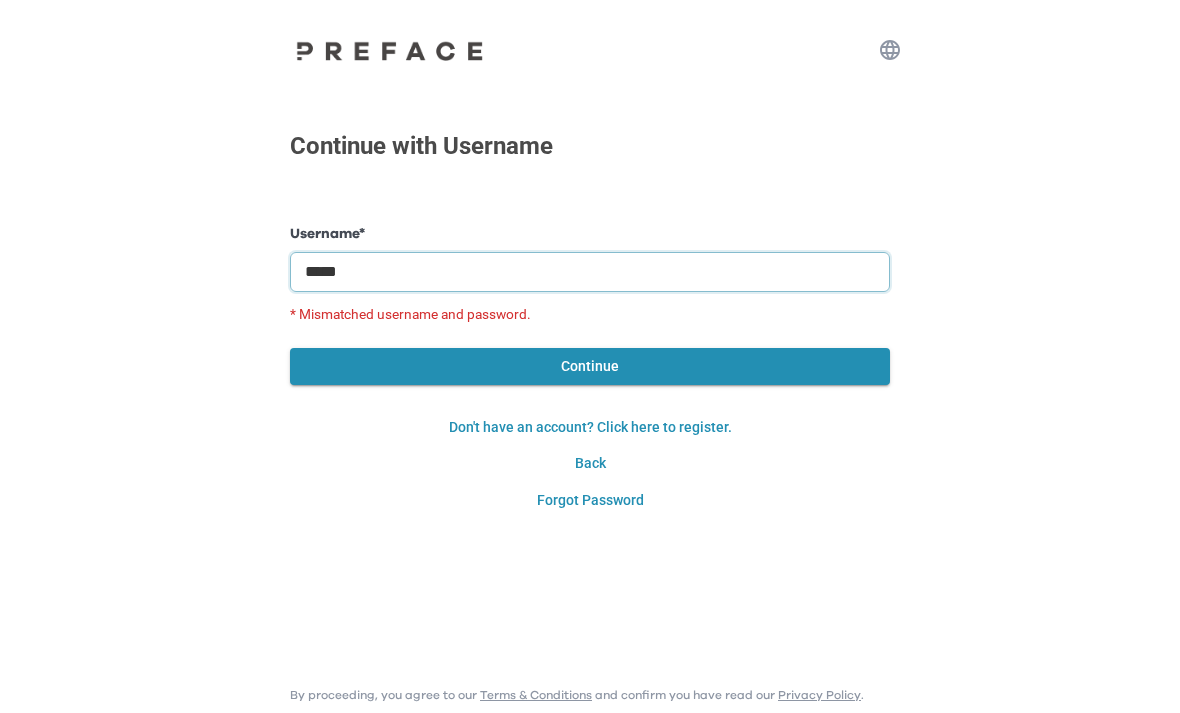 click on "*****" at bounding box center (590, 272) 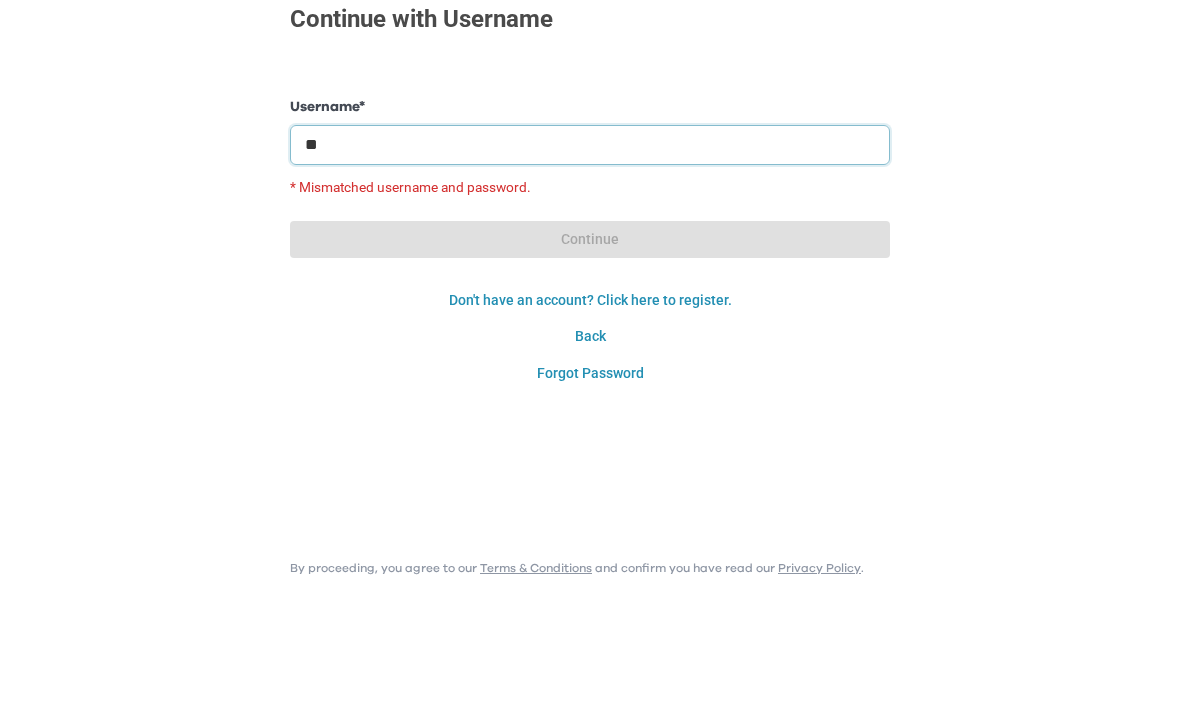 type on "*" 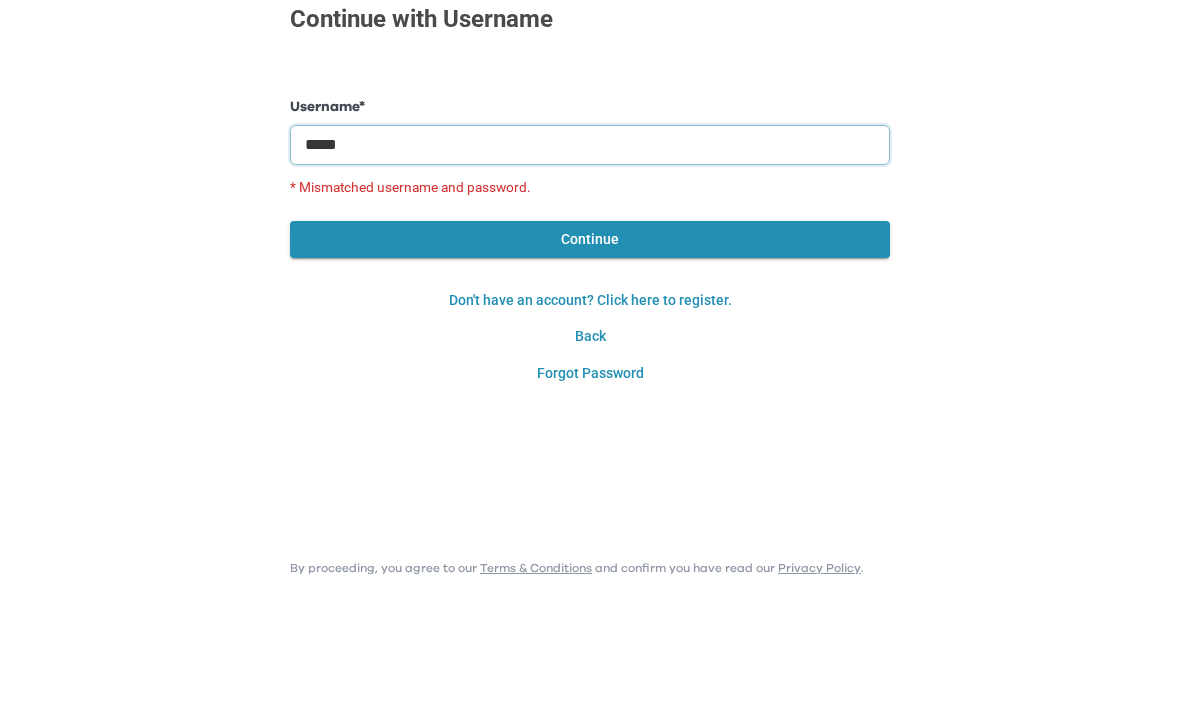 type on "*****" 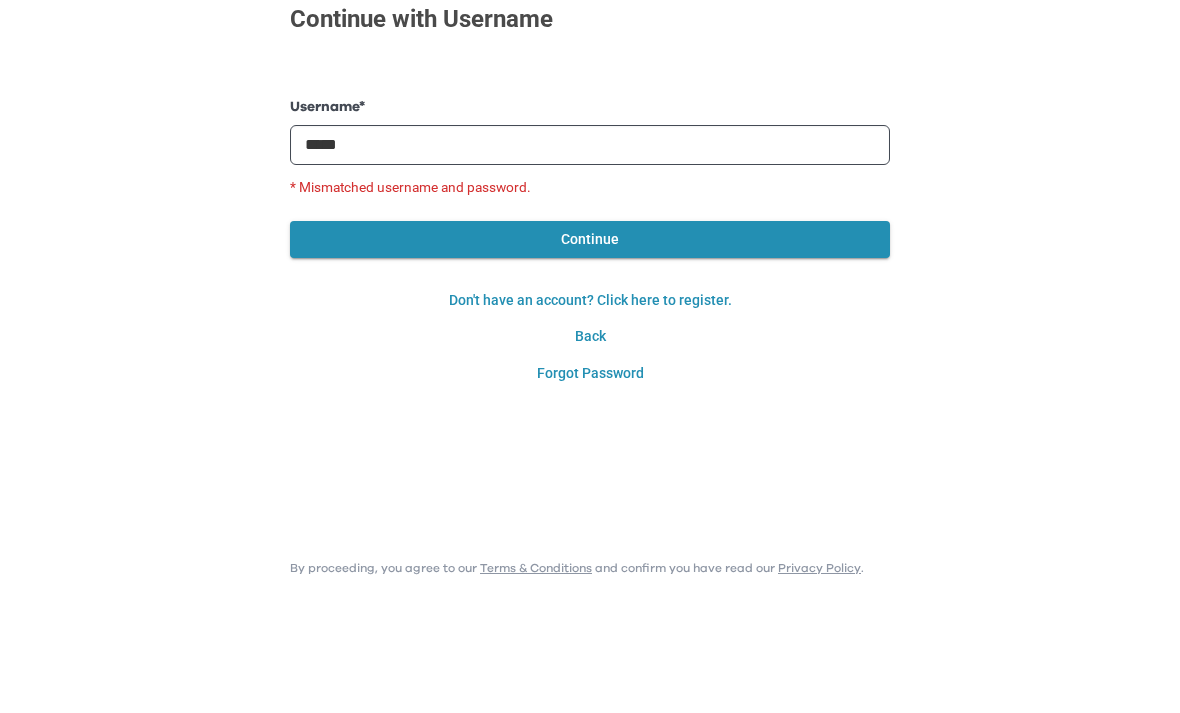 click on "Continue" at bounding box center [590, 366] 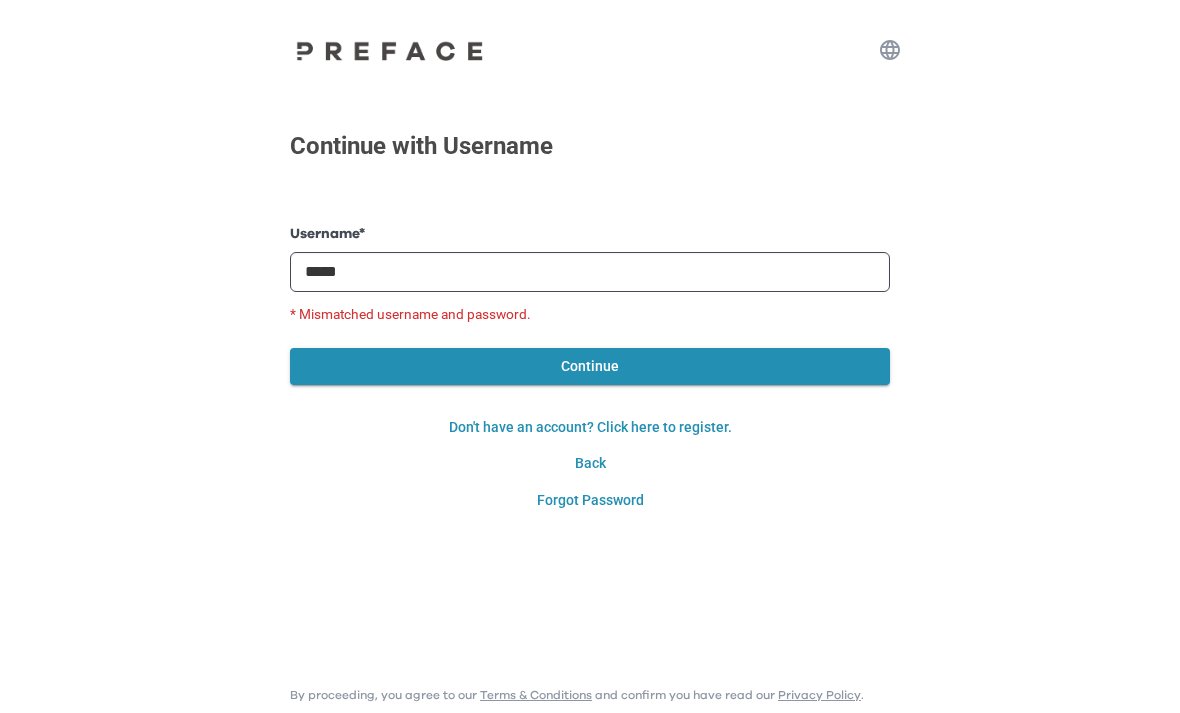 click on "Continue" at bounding box center (590, 366) 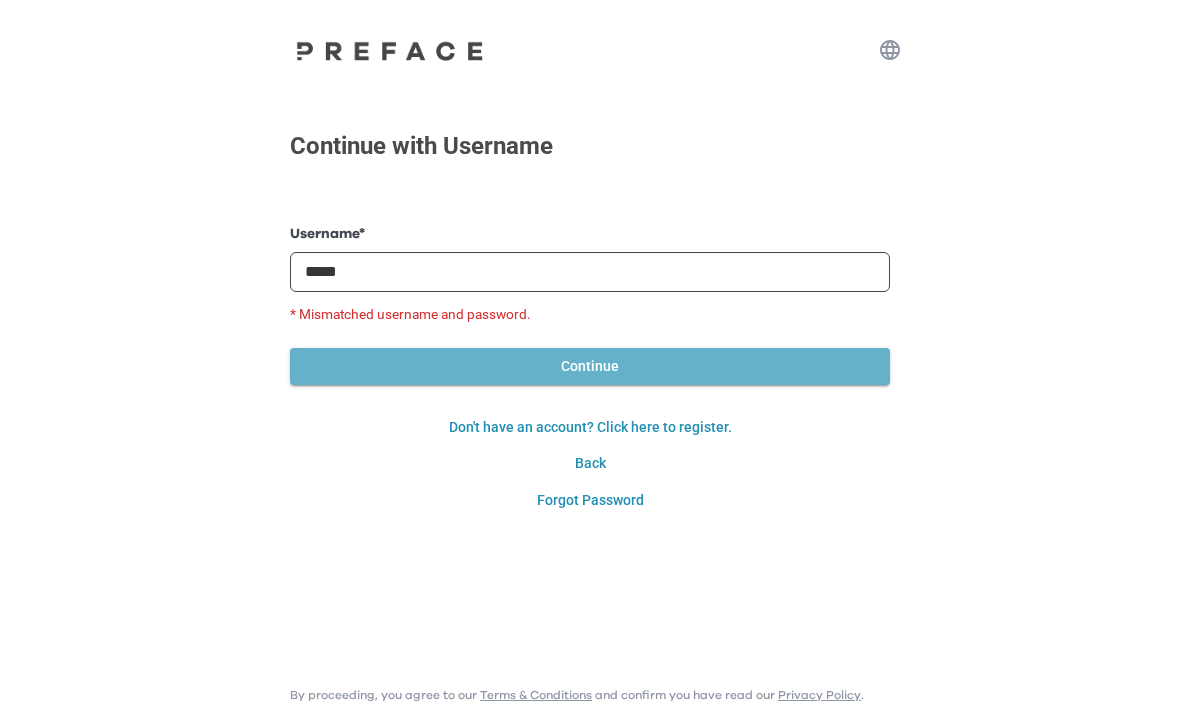 click on "Continue" at bounding box center [590, 366] 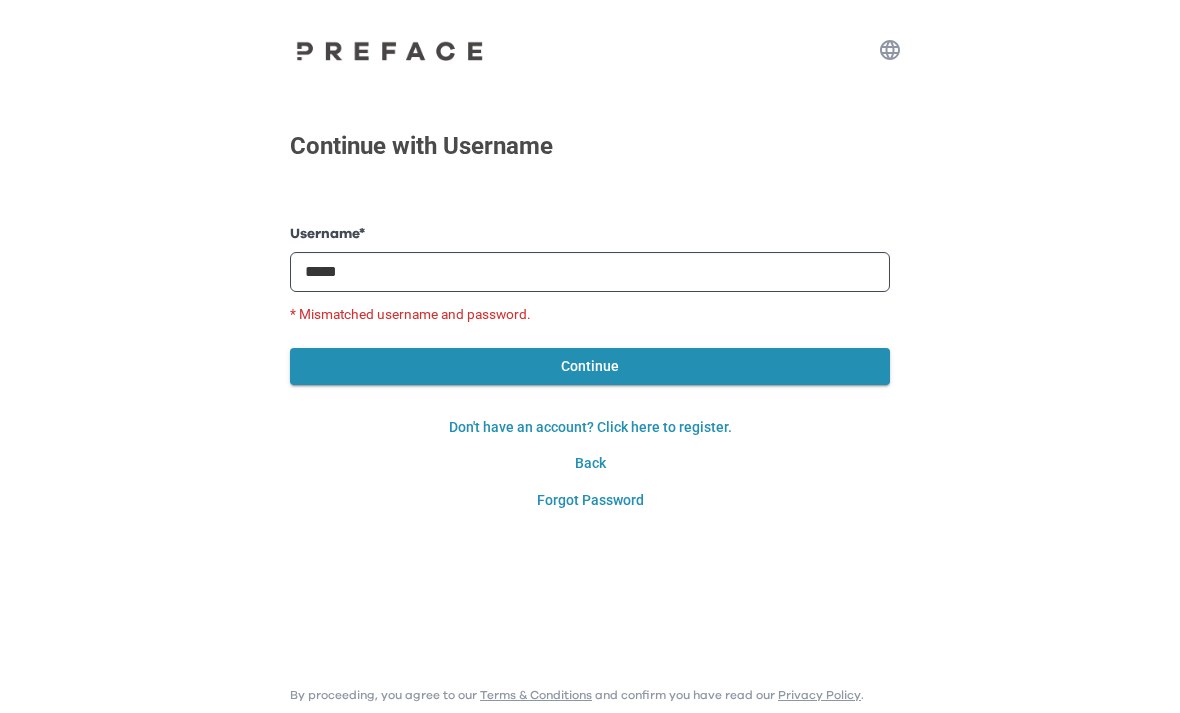click on "Back" at bounding box center [590, 463] 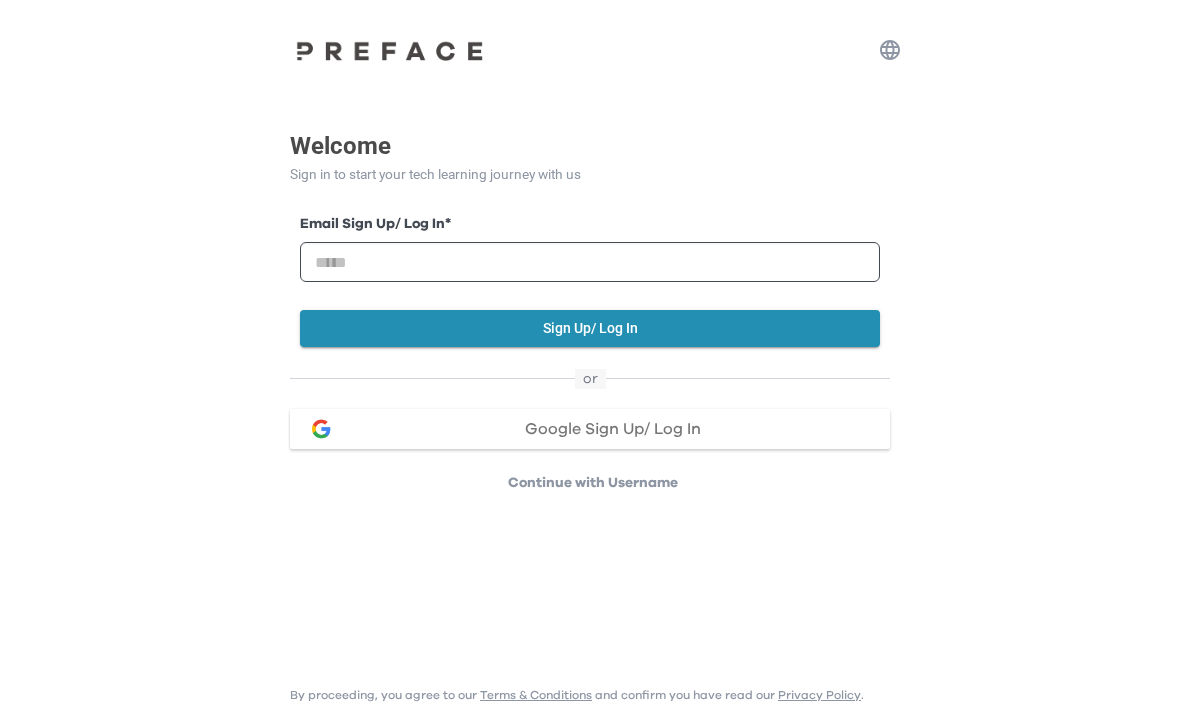 click on "Google Sign Up/ Log In" at bounding box center (612, 429) 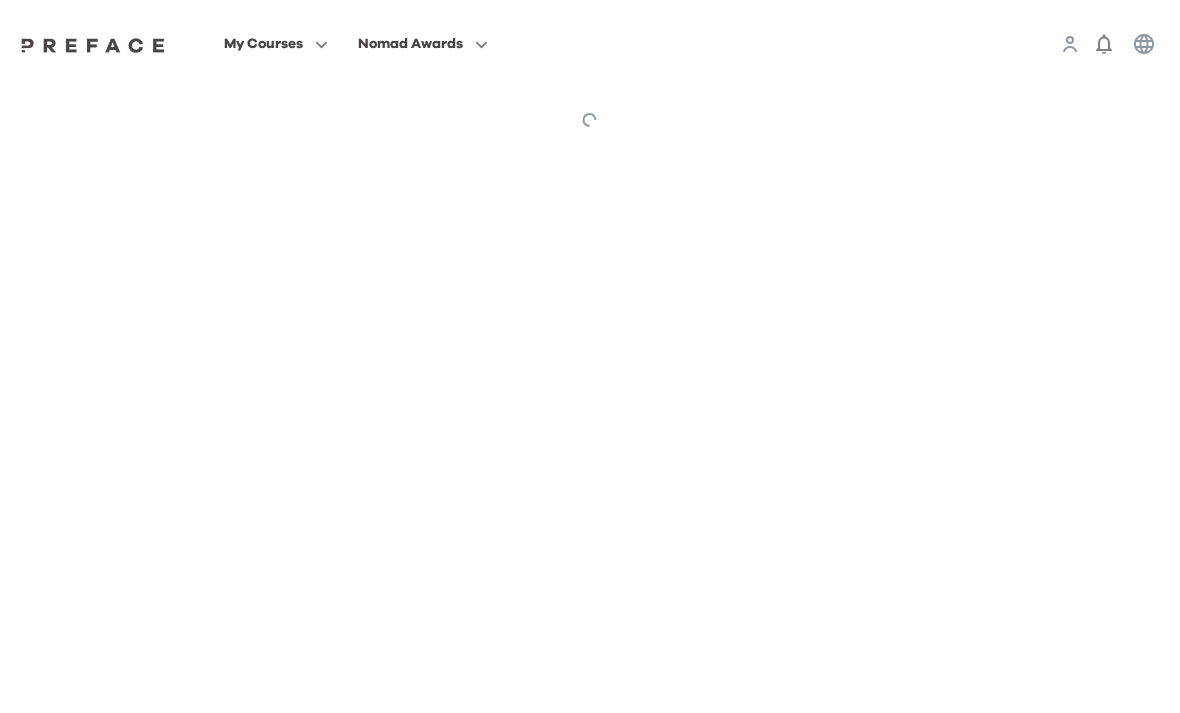 scroll, scrollTop: 0, scrollLeft: 0, axis: both 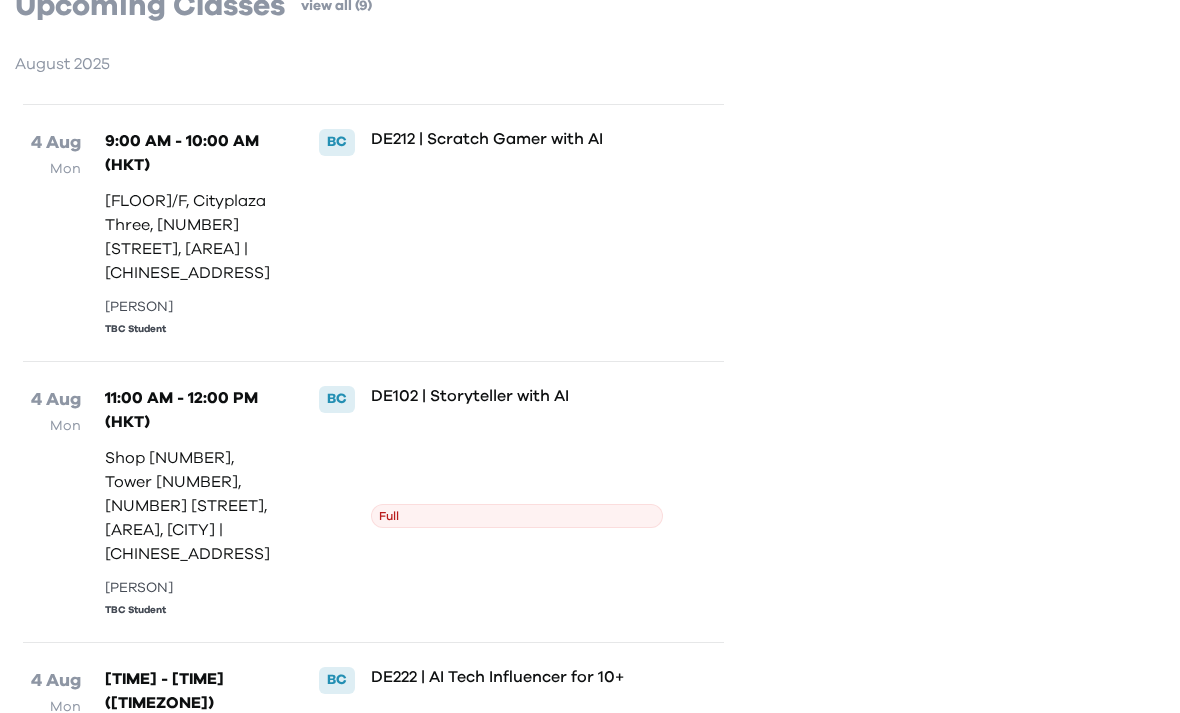 click on "11:00 AM - 12:00 PM (HKT)" at bounding box center [192, 410] 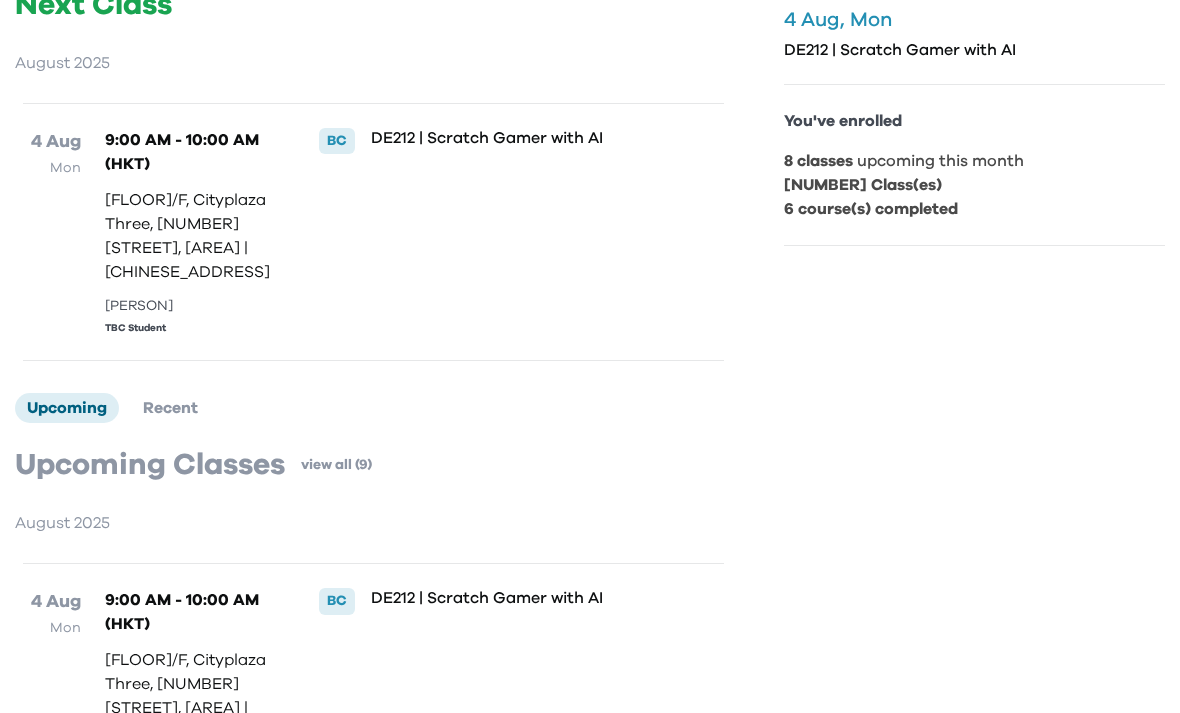 scroll, scrollTop: 0, scrollLeft: 0, axis: both 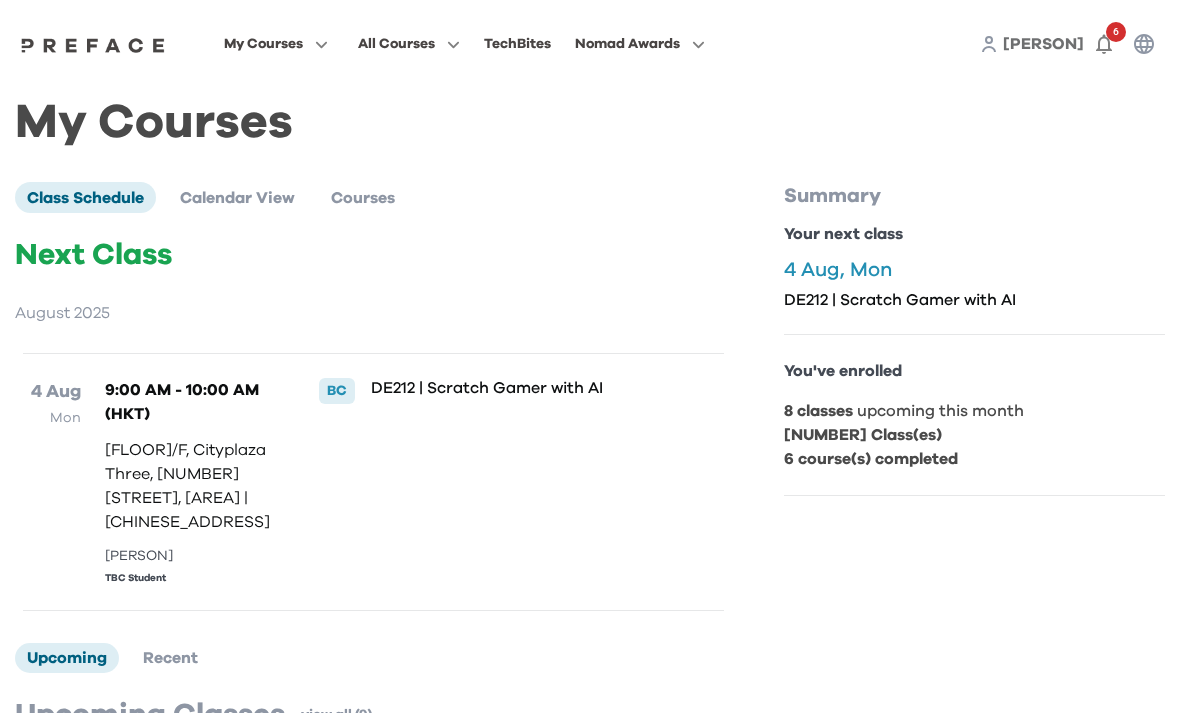 click on "My Courses All Courses TechBites Nomad Awards [PERSON] 6" at bounding box center (590, 44) 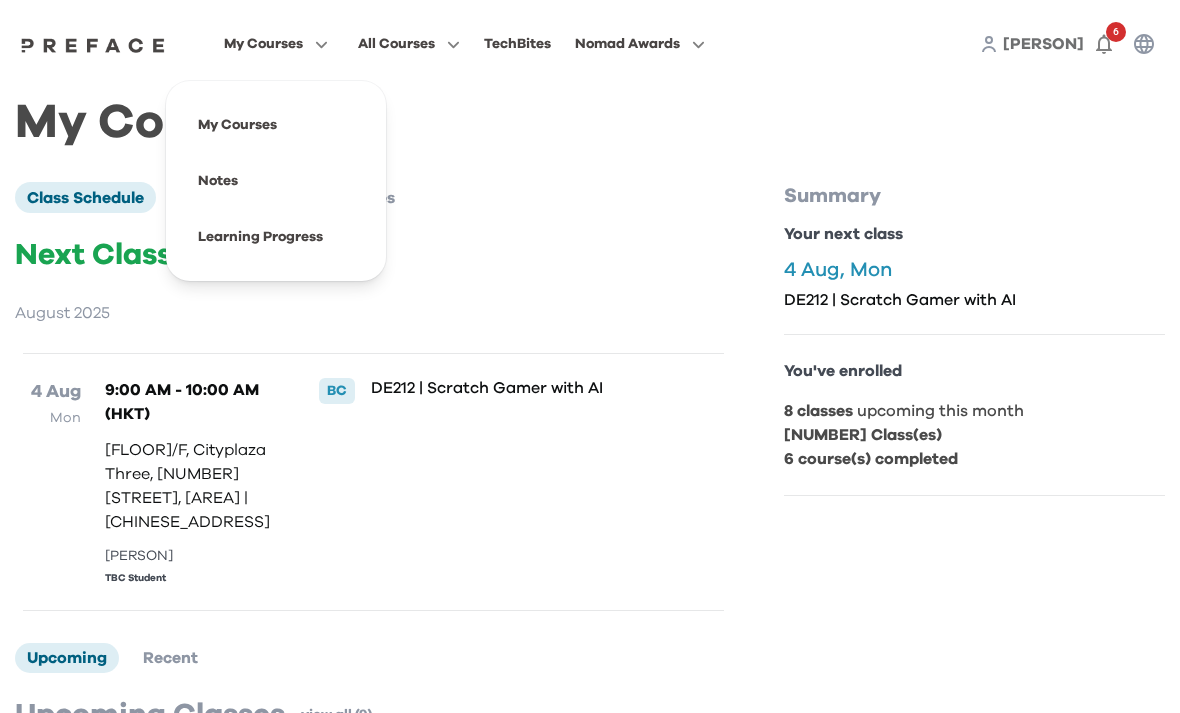 click at bounding box center (276, 125) 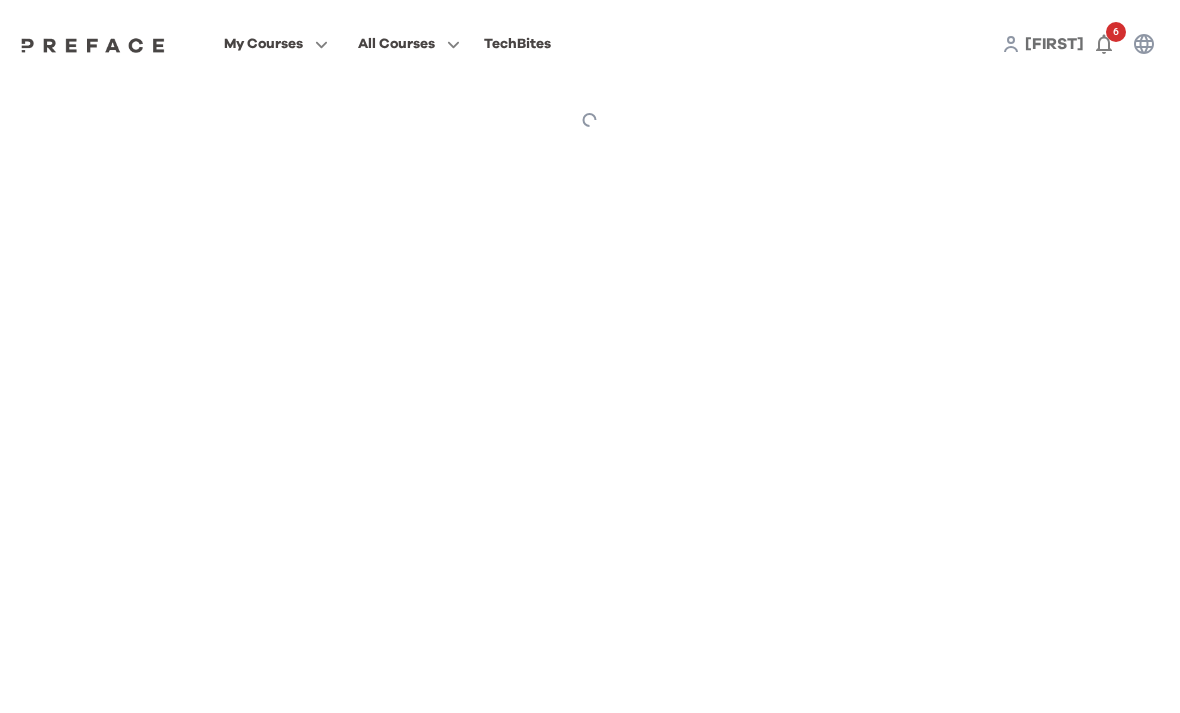 scroll, scrollTop: 0, scrollLeft: 0, axis: both 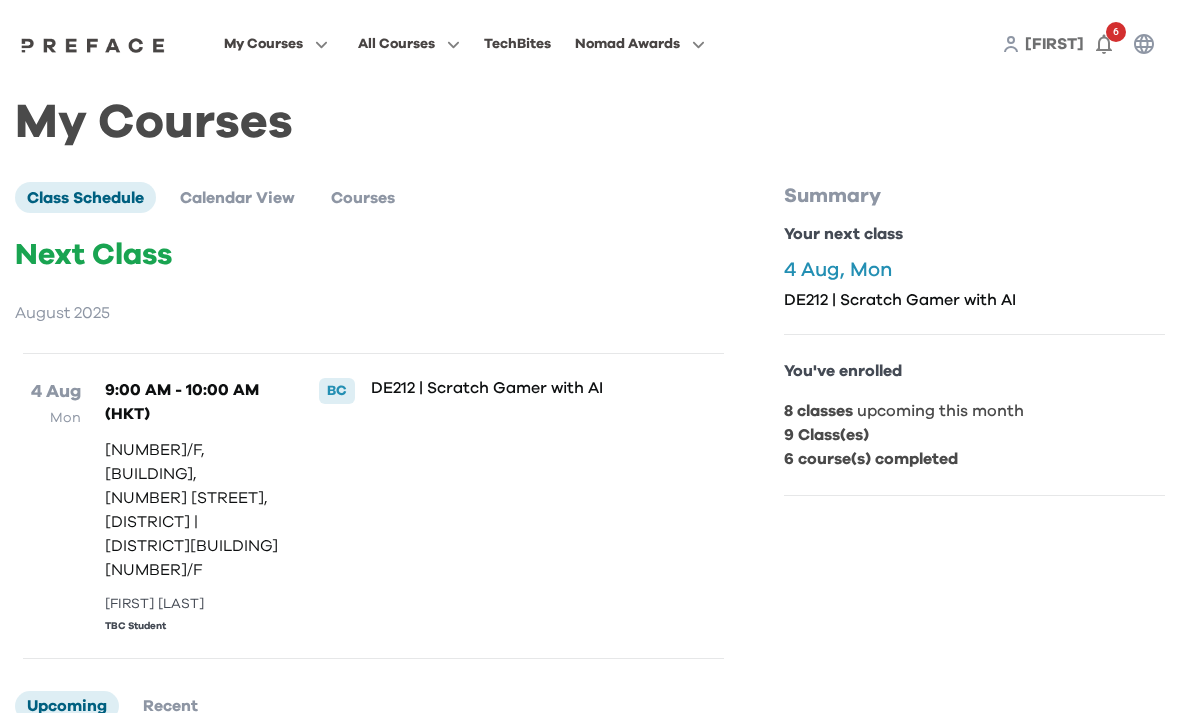 click on "My Courses" at bounding box center [263, 44] 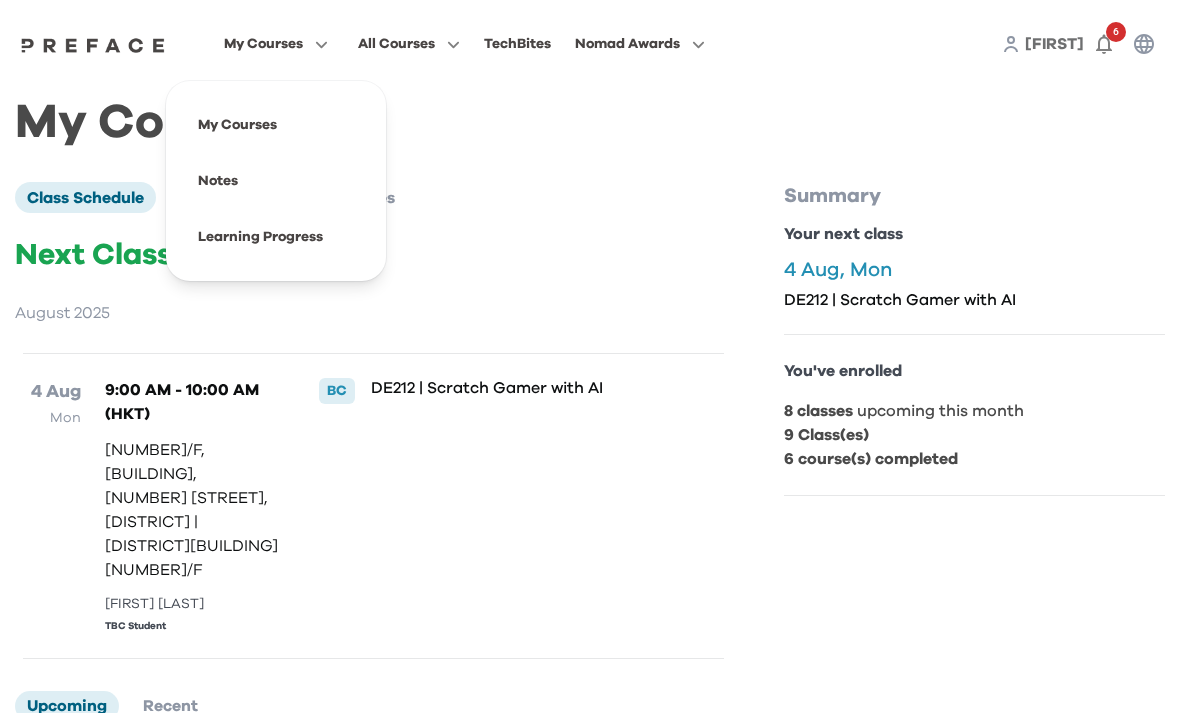 click on "All Courses" at bounding box center [396, 44] 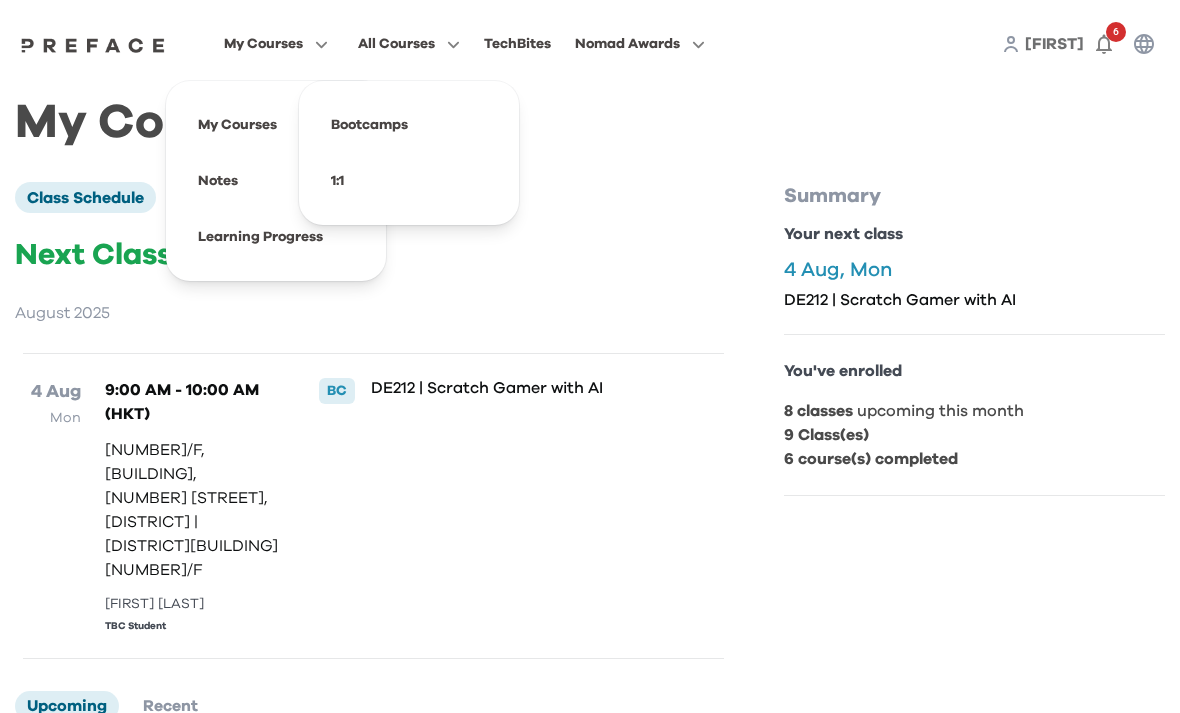 click on "My Courses" at bounding box center (263, 44) 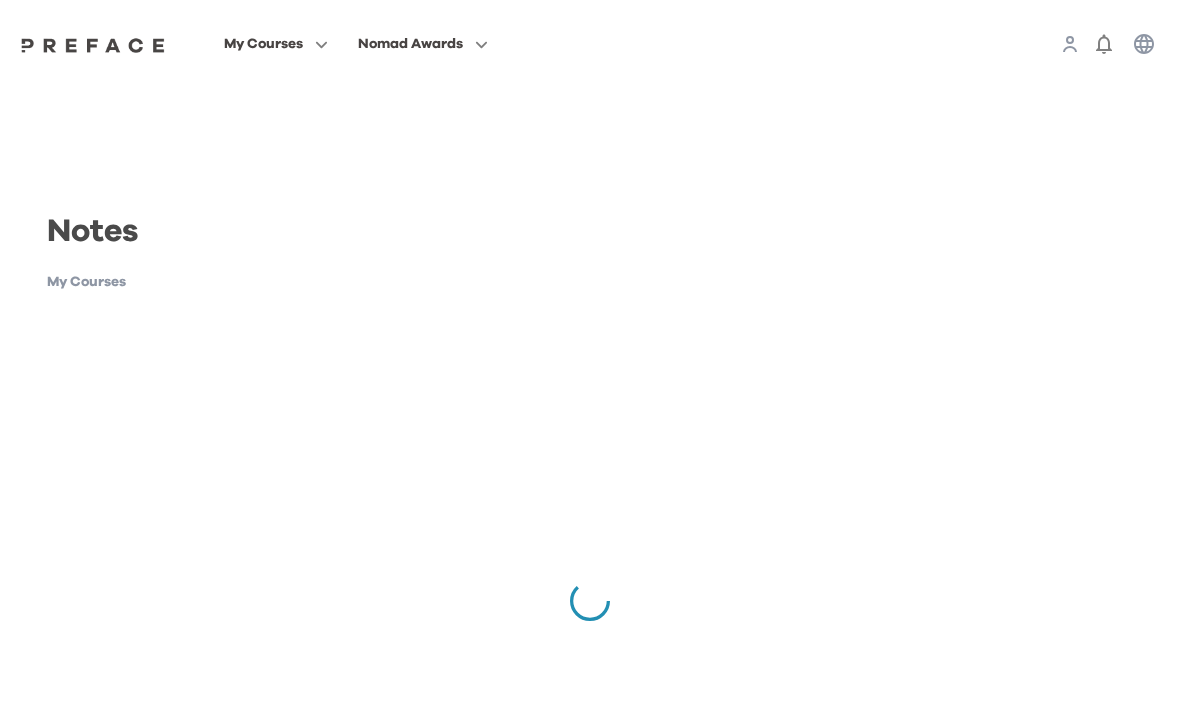 scroll, scrollTop: 0, scrollLeft: 0, axis: both 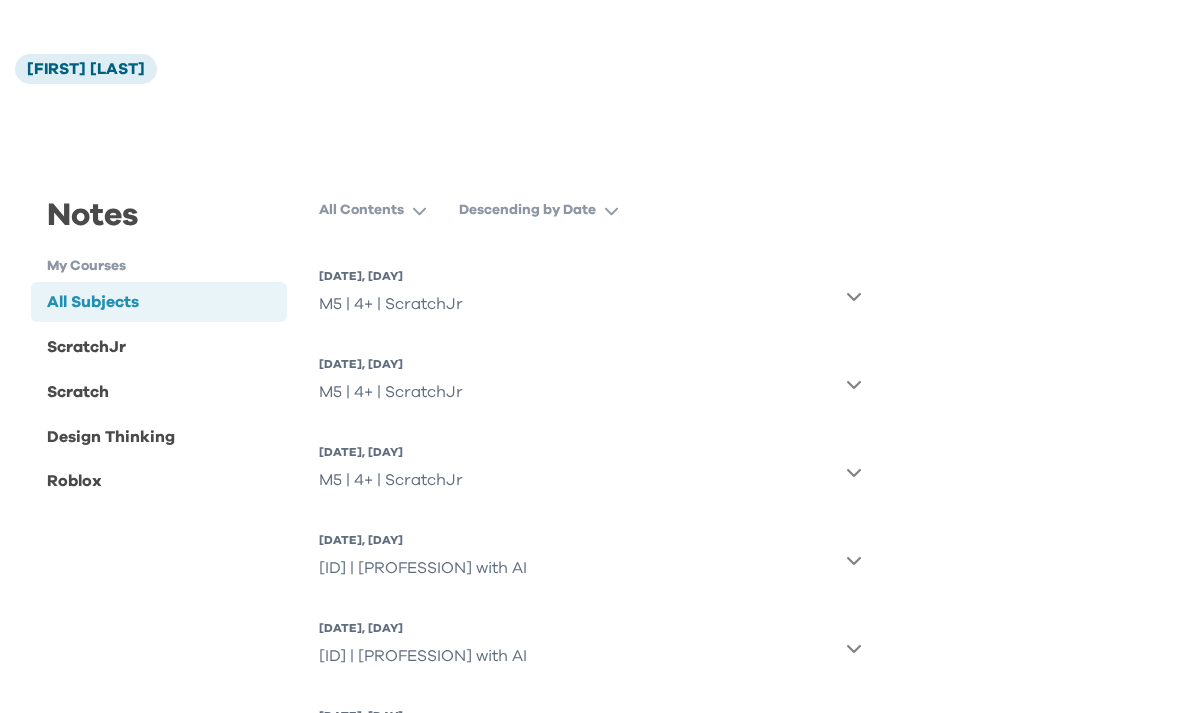 click on "ScratchJr" at bounding box center (86, 347) 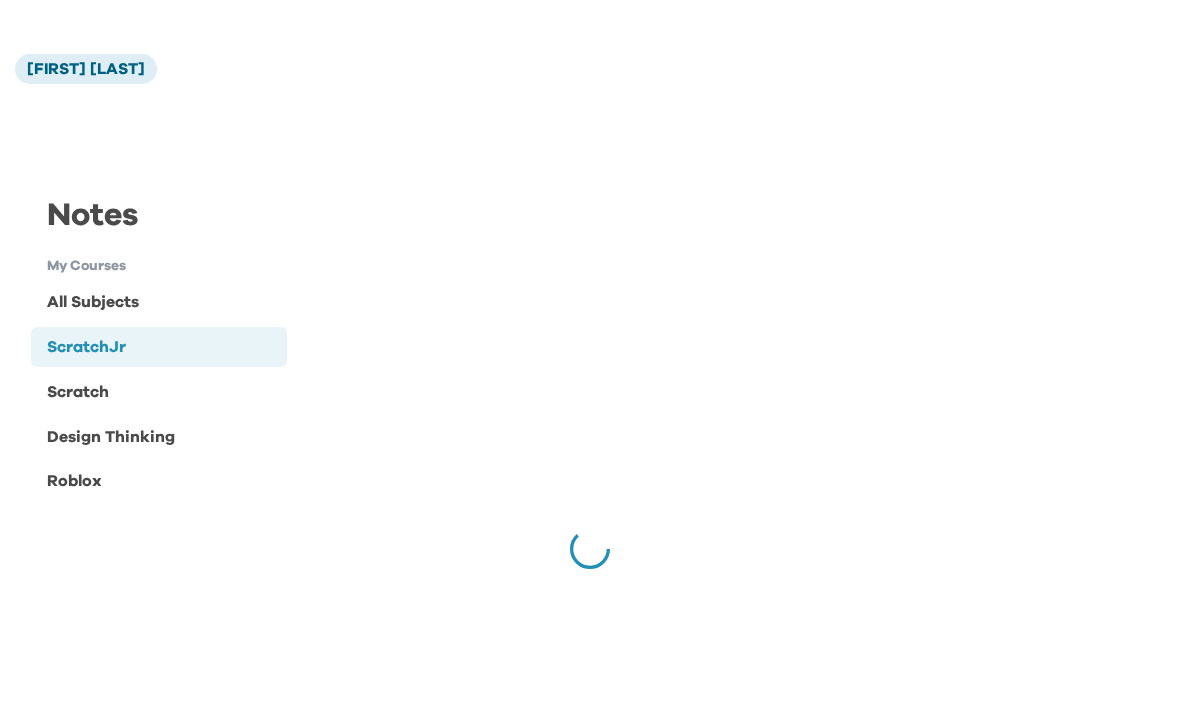 scroll, scrollTop: 45, scrollLeft: 0, axis: vertical 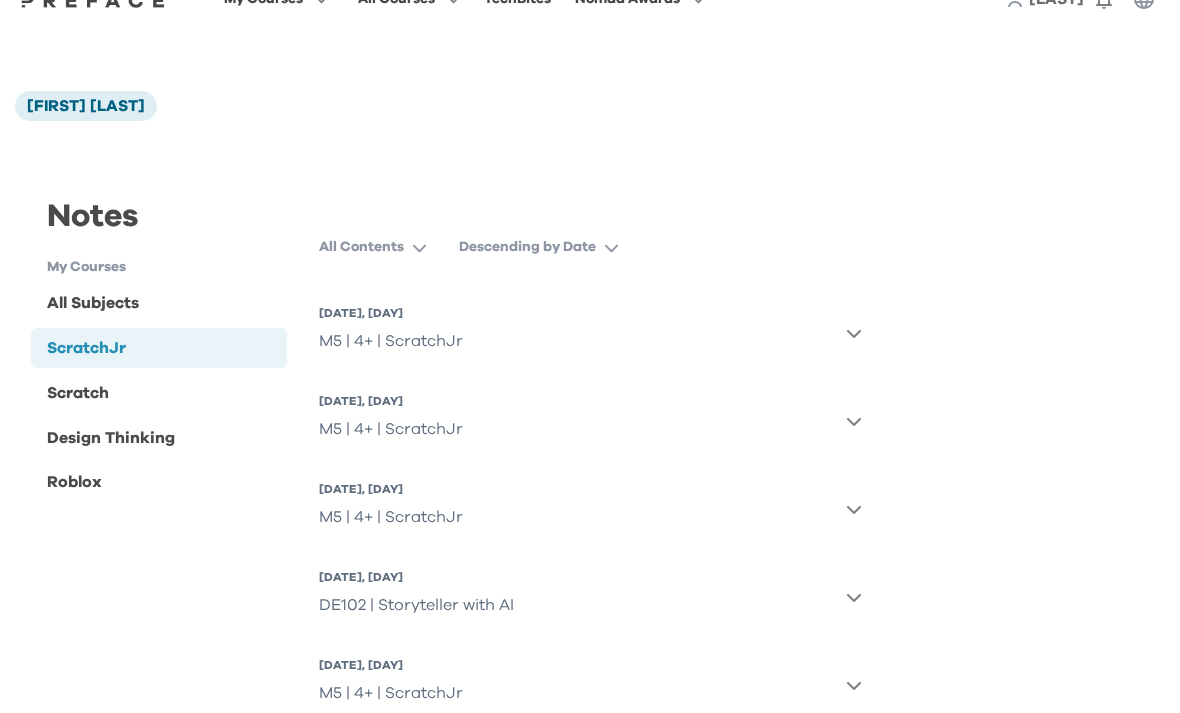 click 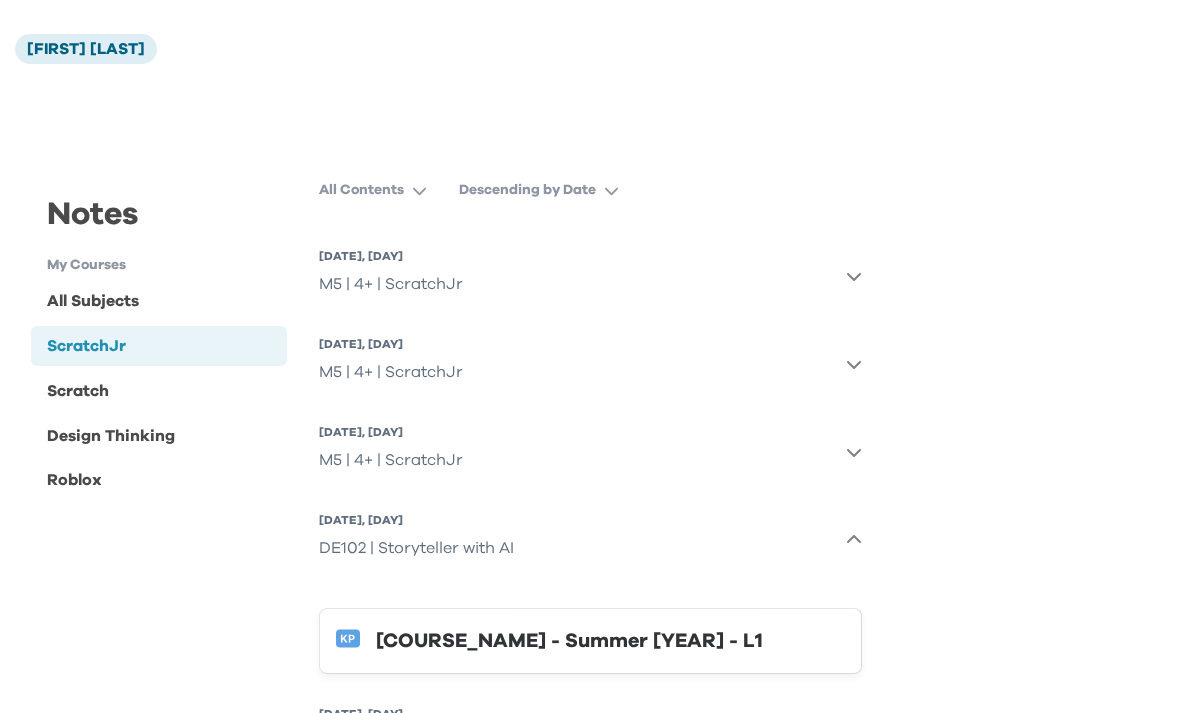 scroll, scrollTop: 150, scrollLeft: 0, axis: vertical 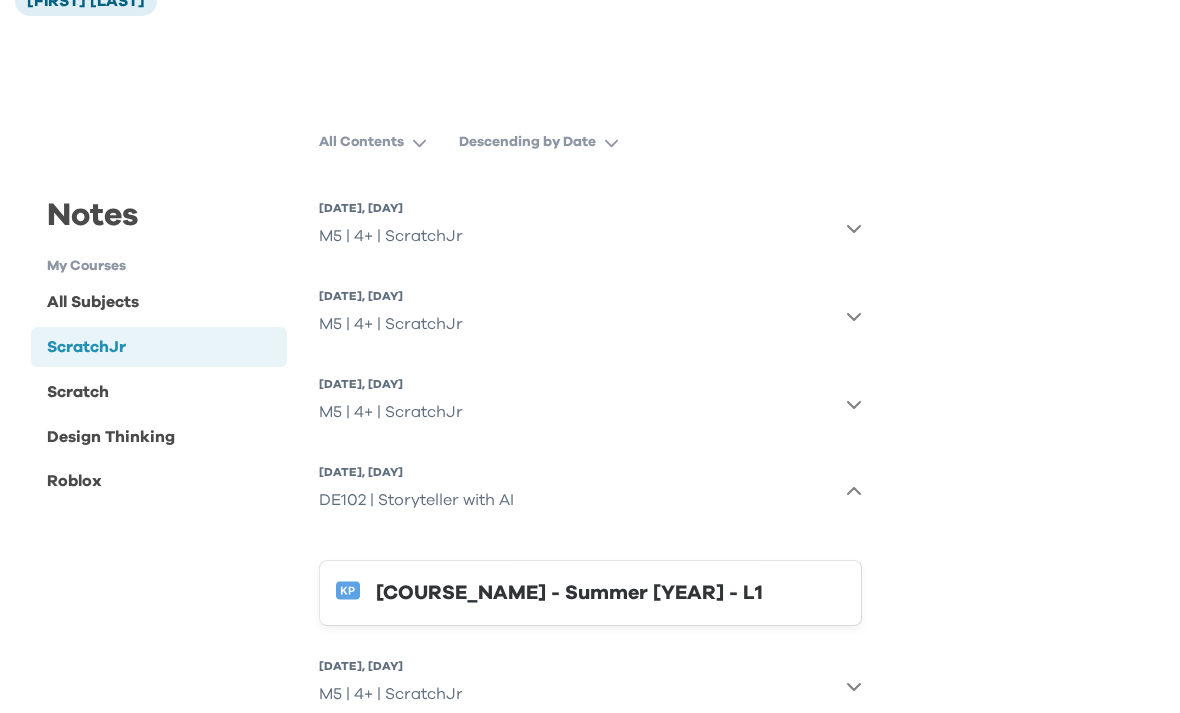 click on "ScratchJr AI - Summer 2025 - L1" at bounding box center [610, 593] 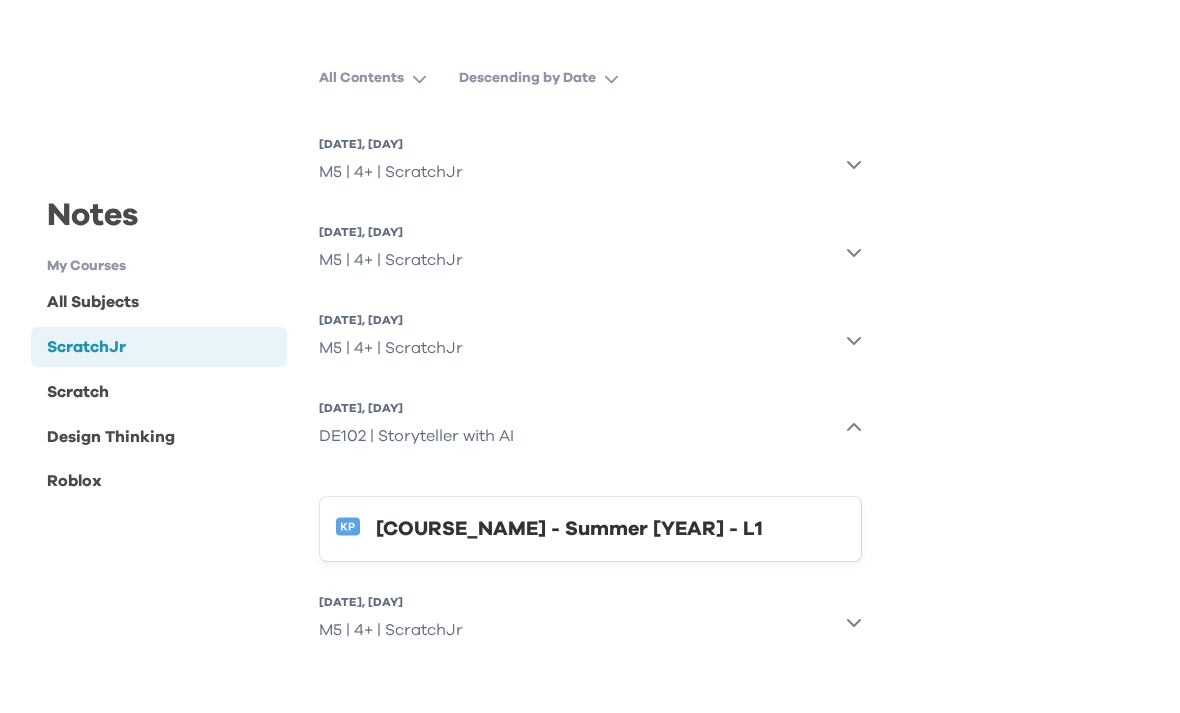 click on "All Contents" at bounding box center [361, 78] 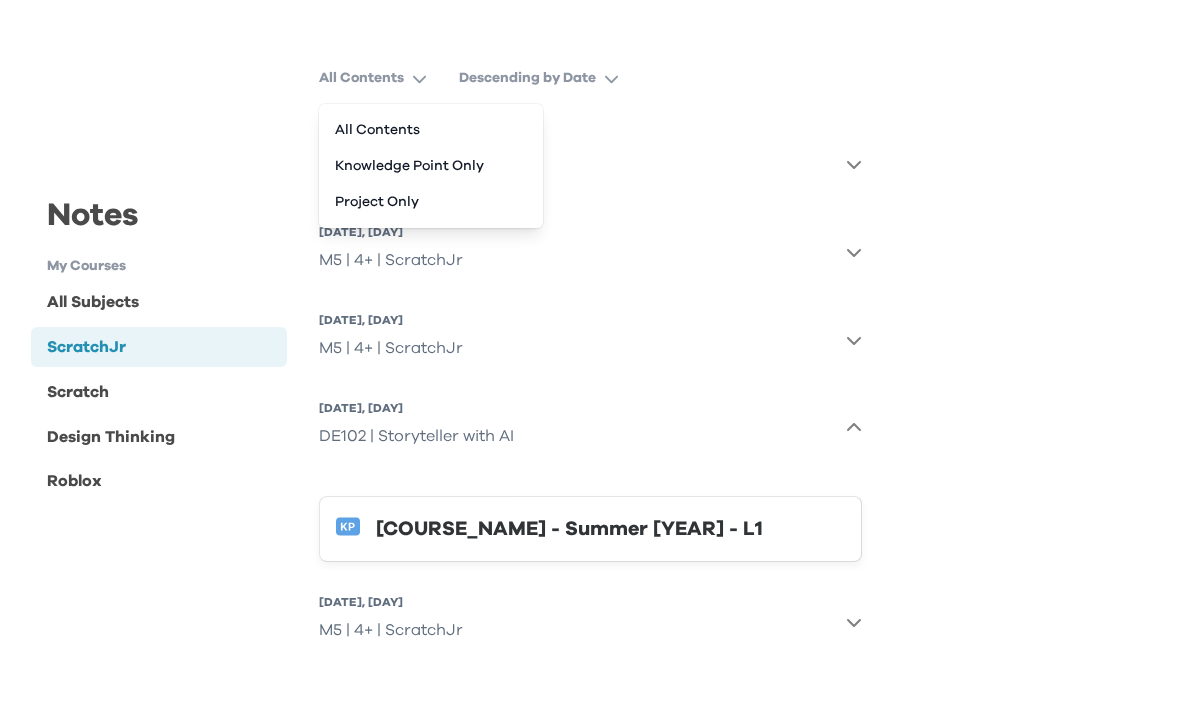 click on "Project Only" at bounding box center (431, 202) 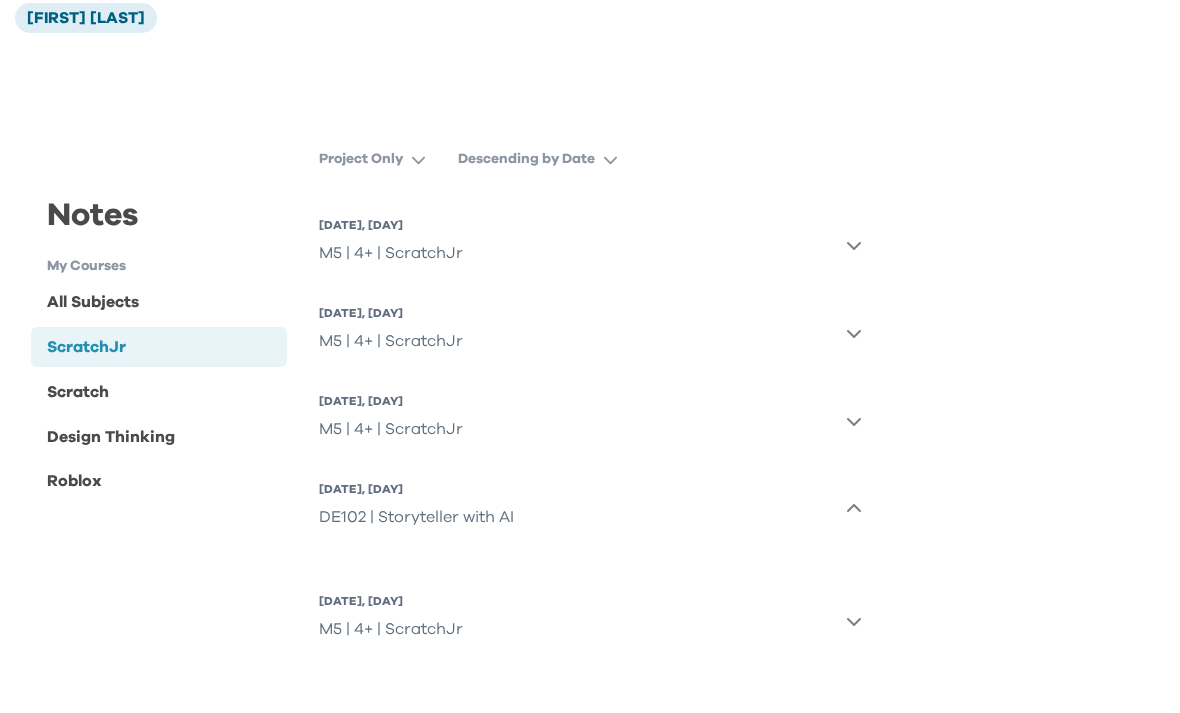 click 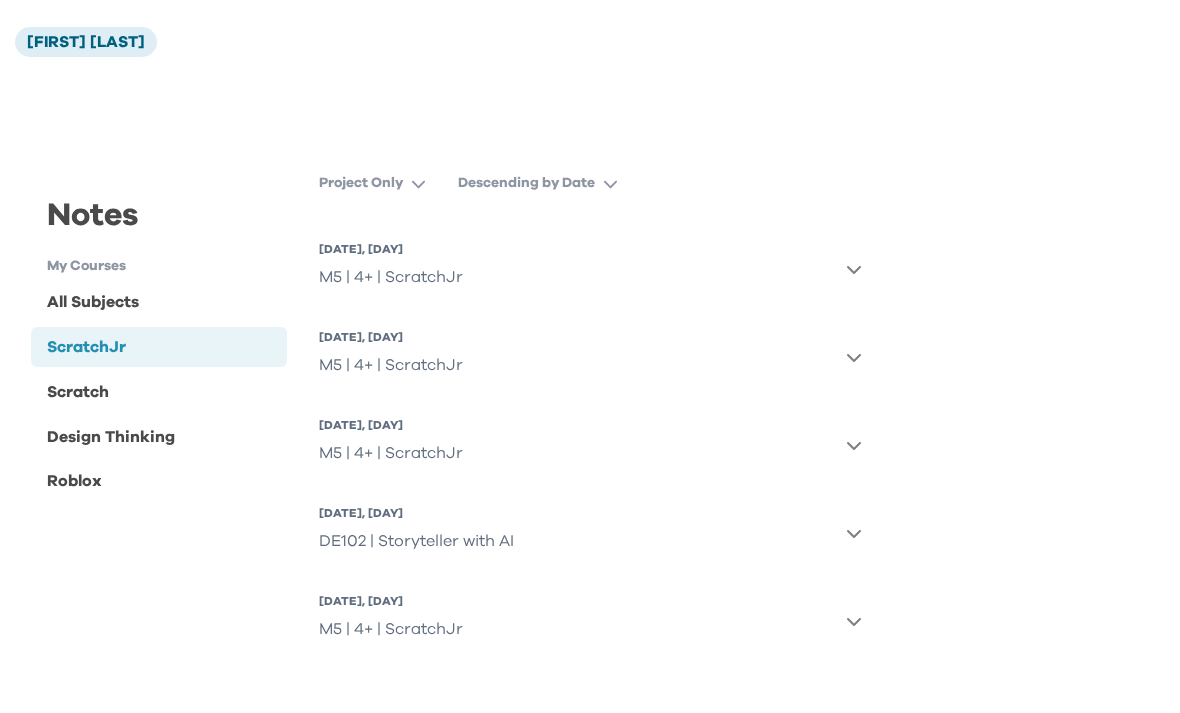 click 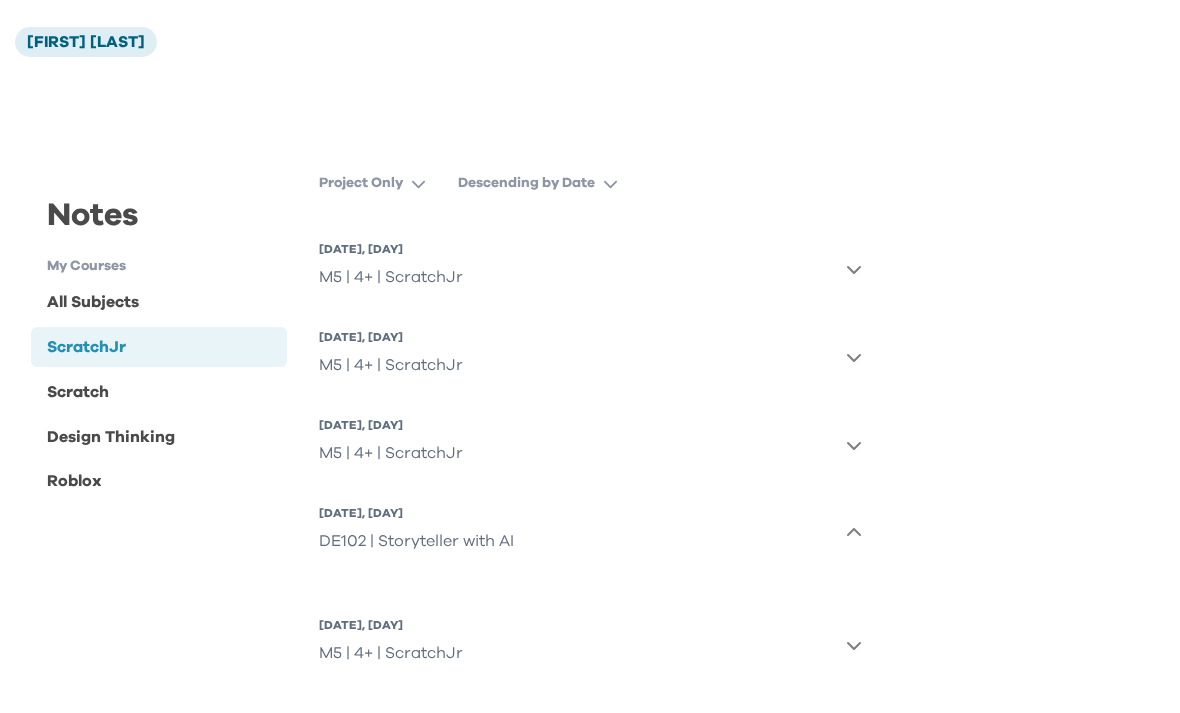 click on "Project Only" at bounding box center [380, 183] 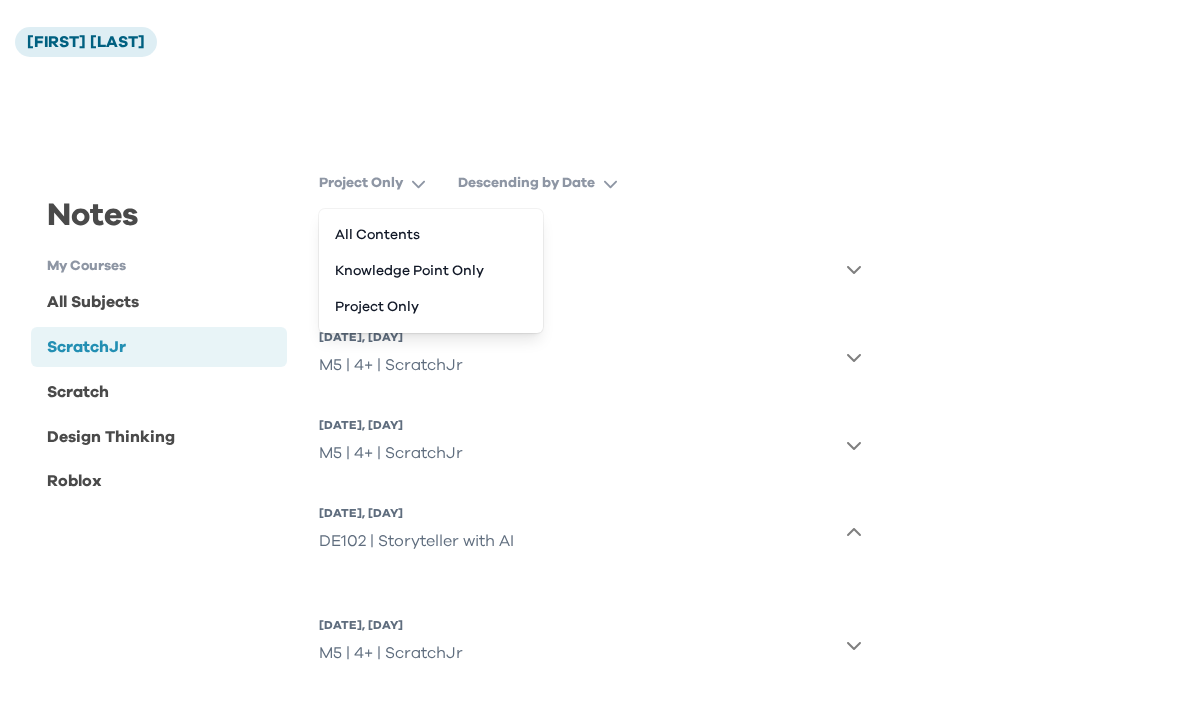 click on "All Contents" at bounding box center (431, 235) 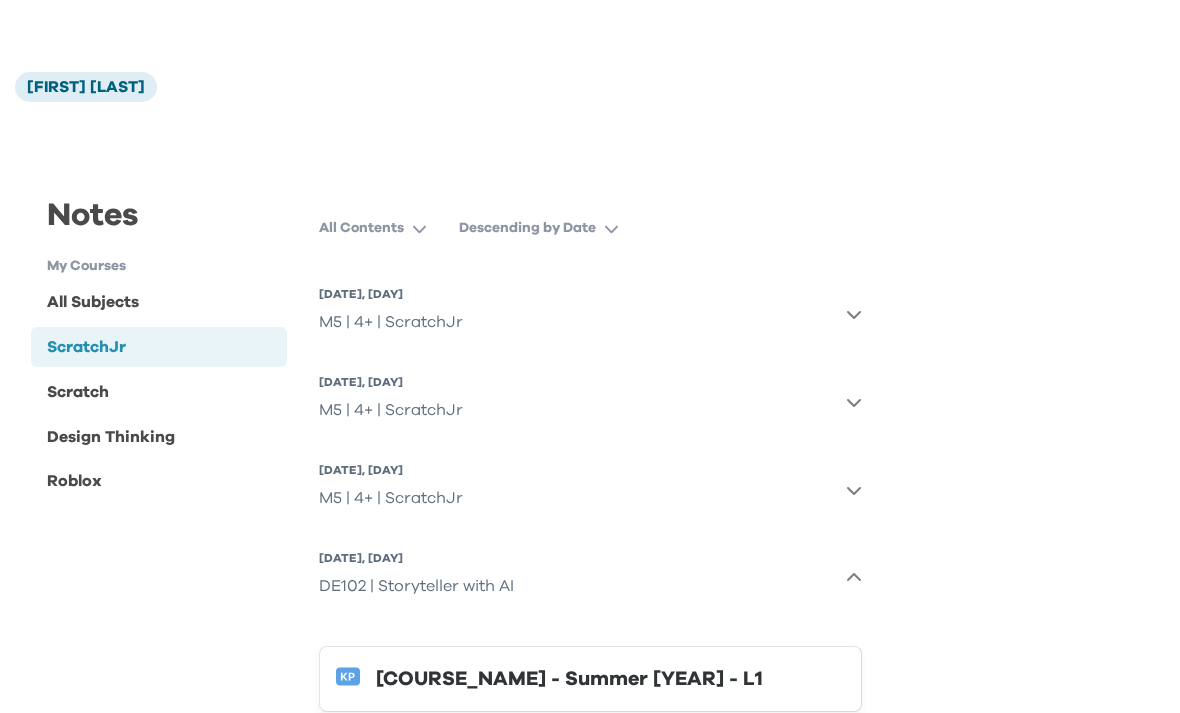 scroll, scrollTop: 0, scrollLeft: 0, axis: both 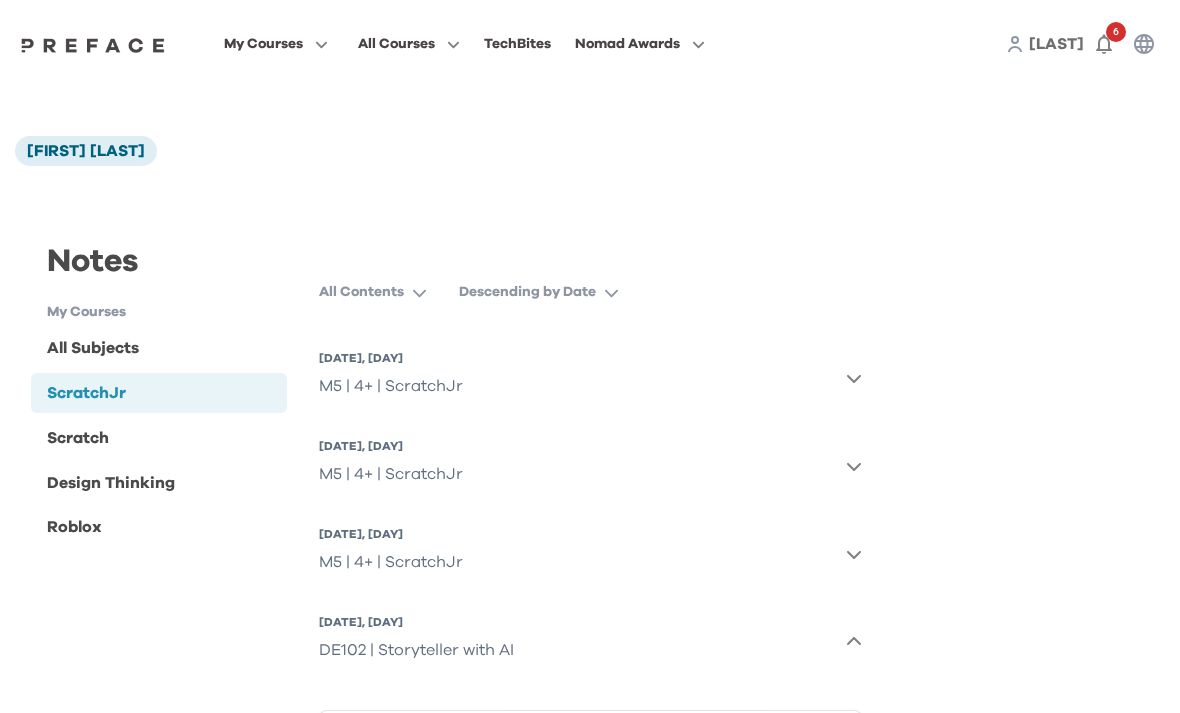 click on "My Courses" at bounding box center (263, 44) 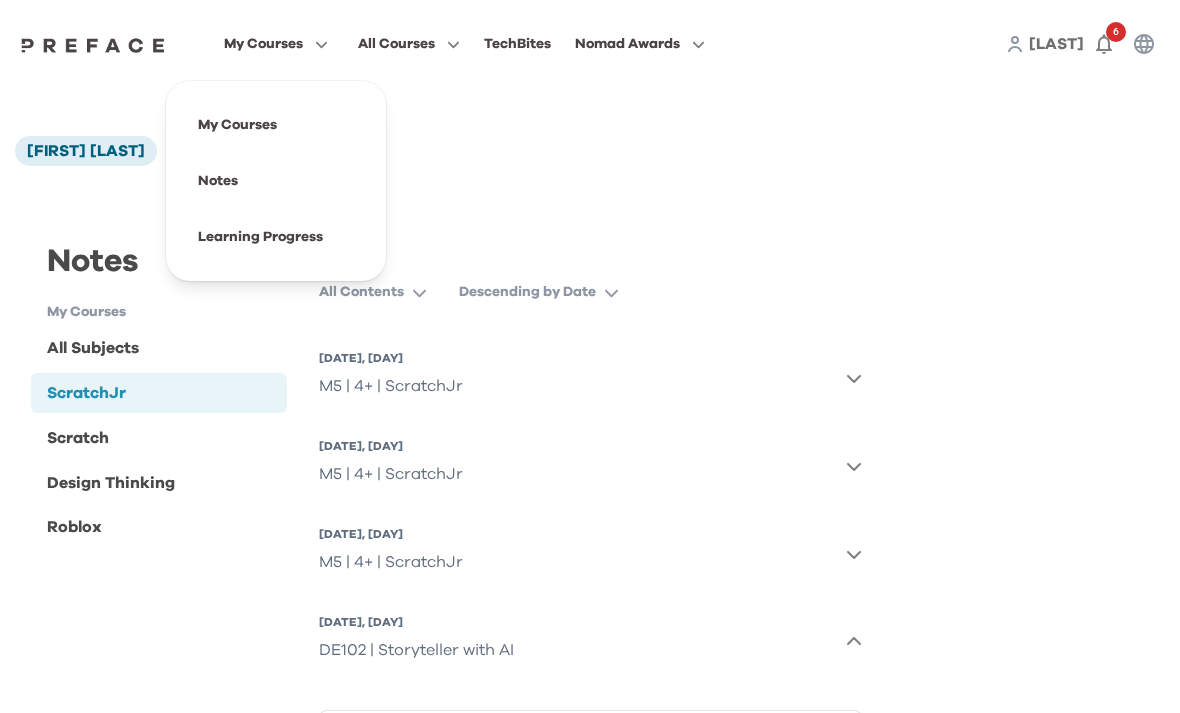 click on "All Courses" at bounding box center (396, 44) 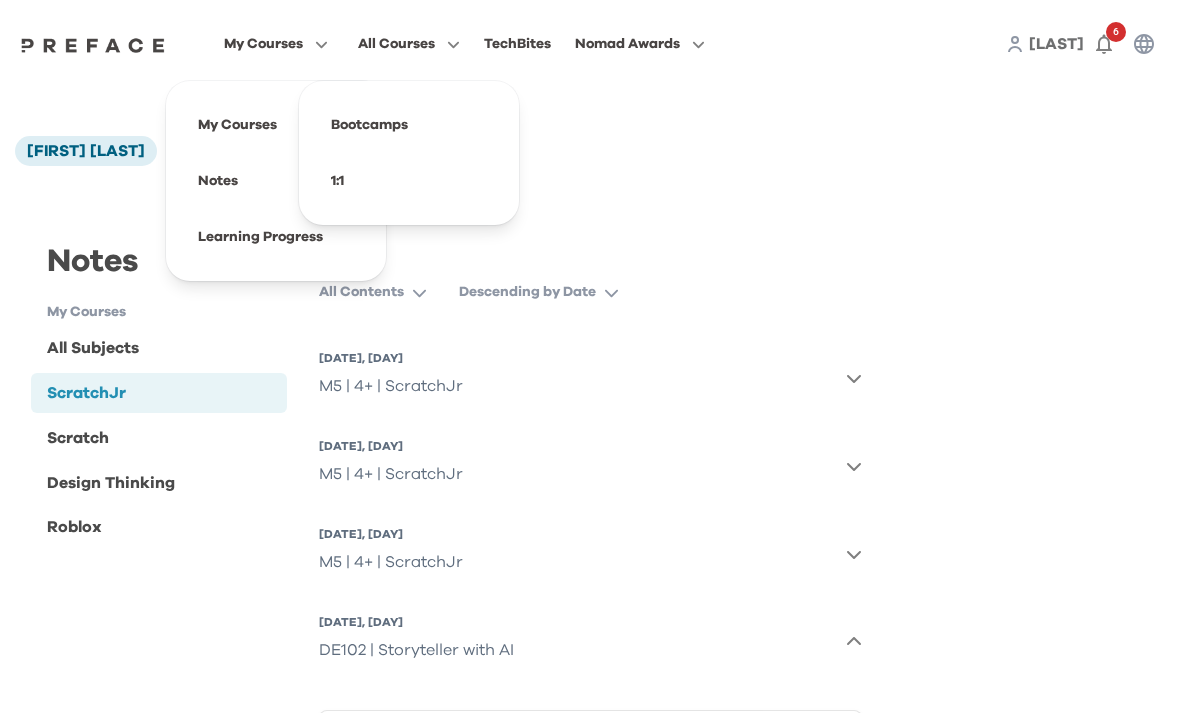 click 